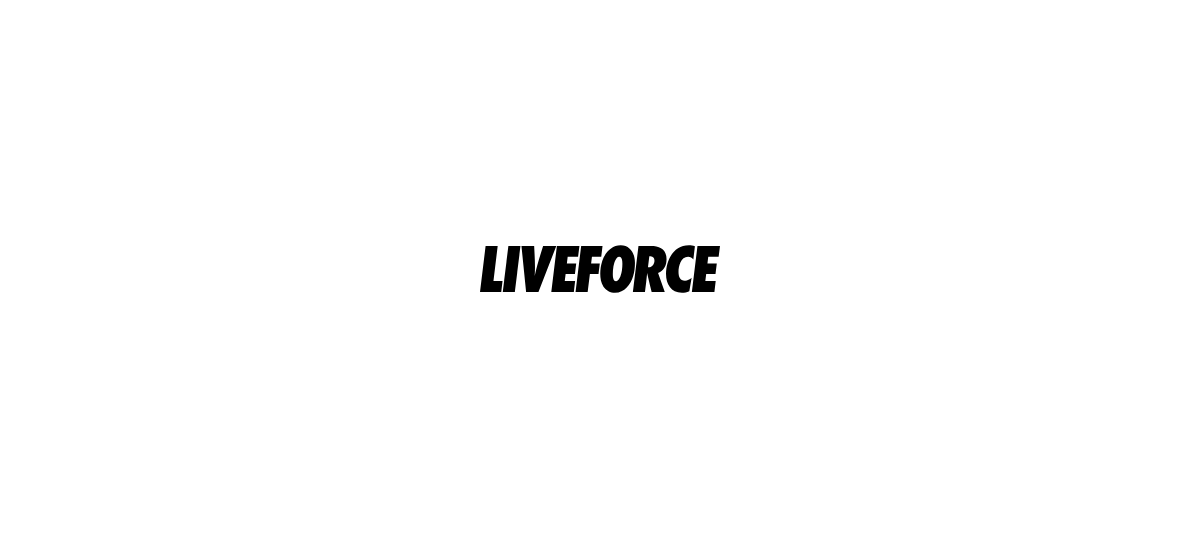 scroll, scrollTop: 0, scrollLeft: 0, axis: both 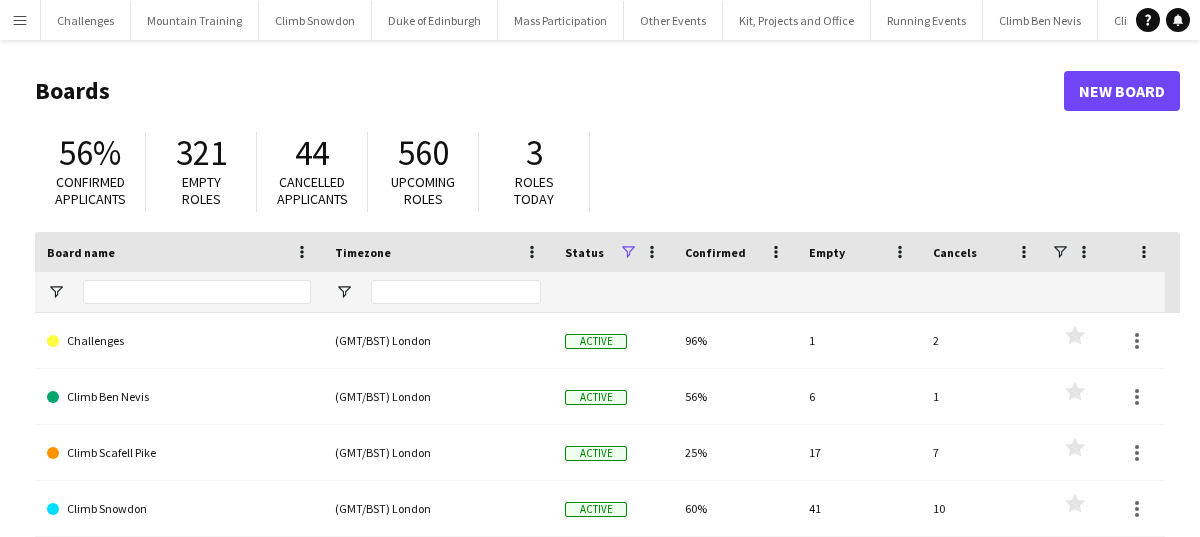 click on "Menu" at bounding box center [20, 20] 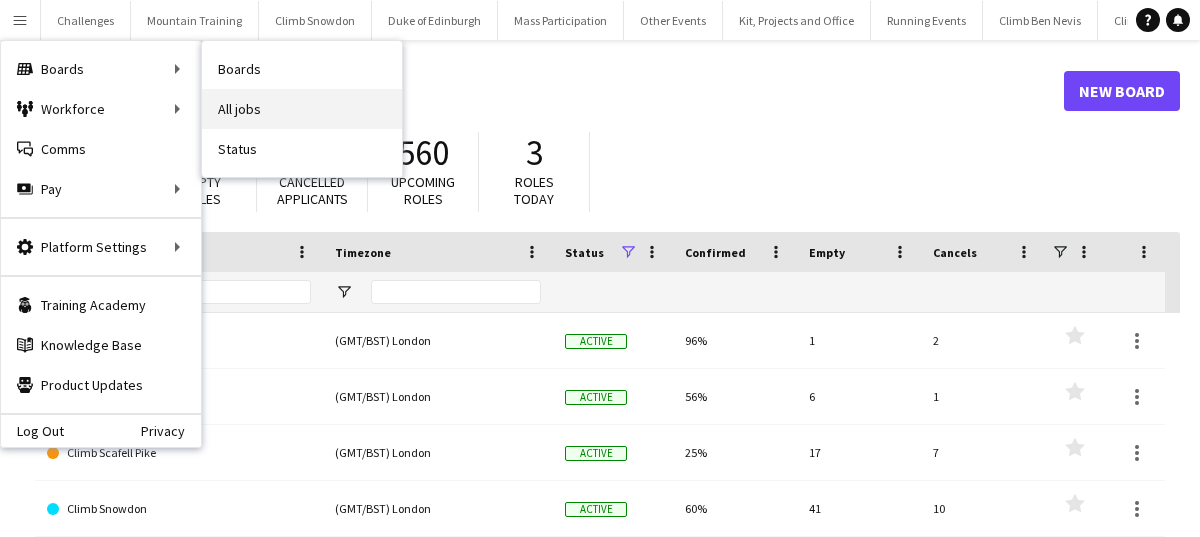 click on "All jobs" at bounding box center [302, 109] 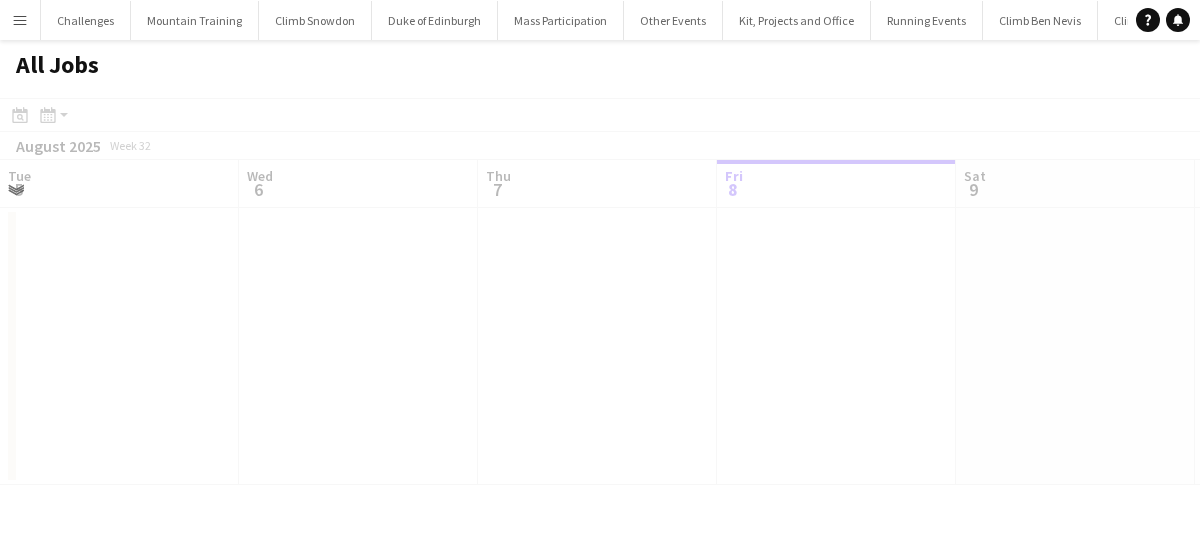 scroll, scrollTop: 0, scrollLeft: 478, axis: horizontal 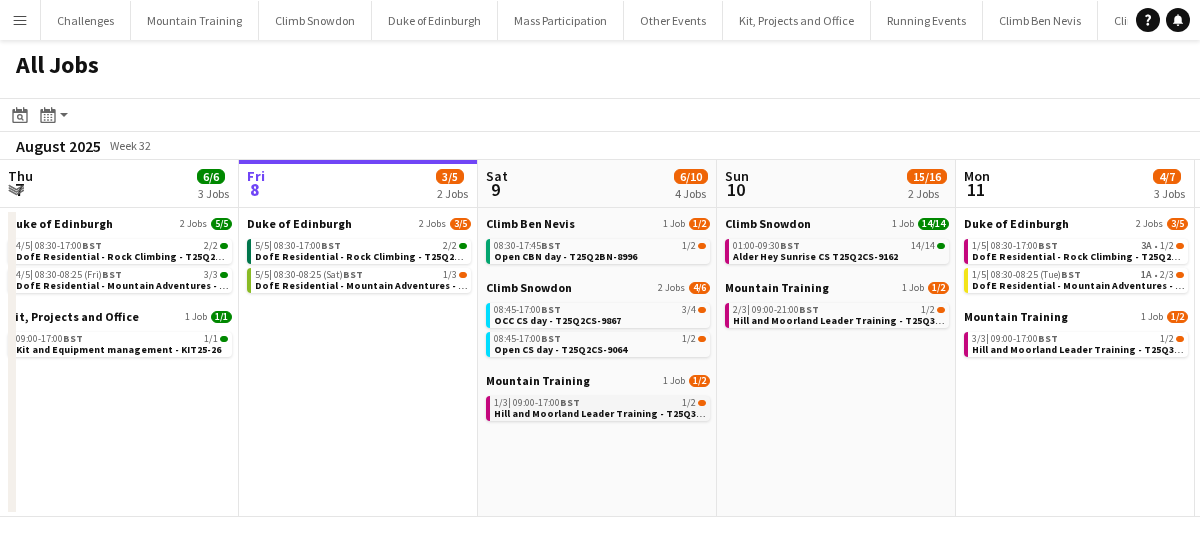 click on "Hill and Moorland Leader Training - T25Q3MT-8778" at bounding box center [614, 413] 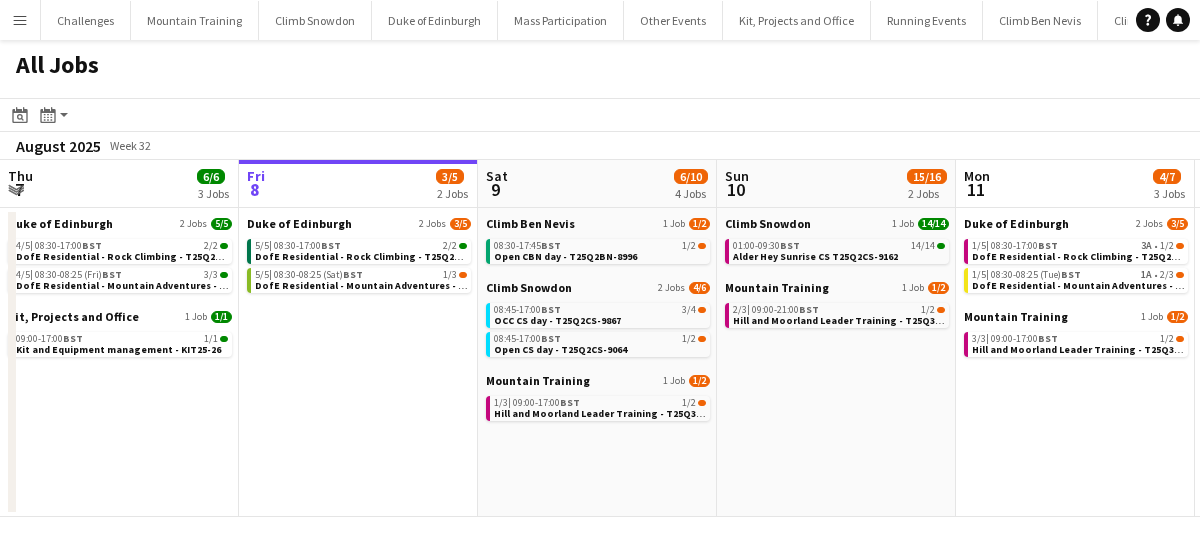 click on "[FIRST] of [LAST]   2 Jobs   3/5   5/5  |  08:30-17:00    BST   2/2   [LAST] Residential - Rock Climbing - T25Q2DR-8822   5/5  |  08:30-08:25 (Sat)   BST   1/3   [LAST] Residential - Mountain Adventures - T25Q2DR-8832" at bounding box center (358, 362) 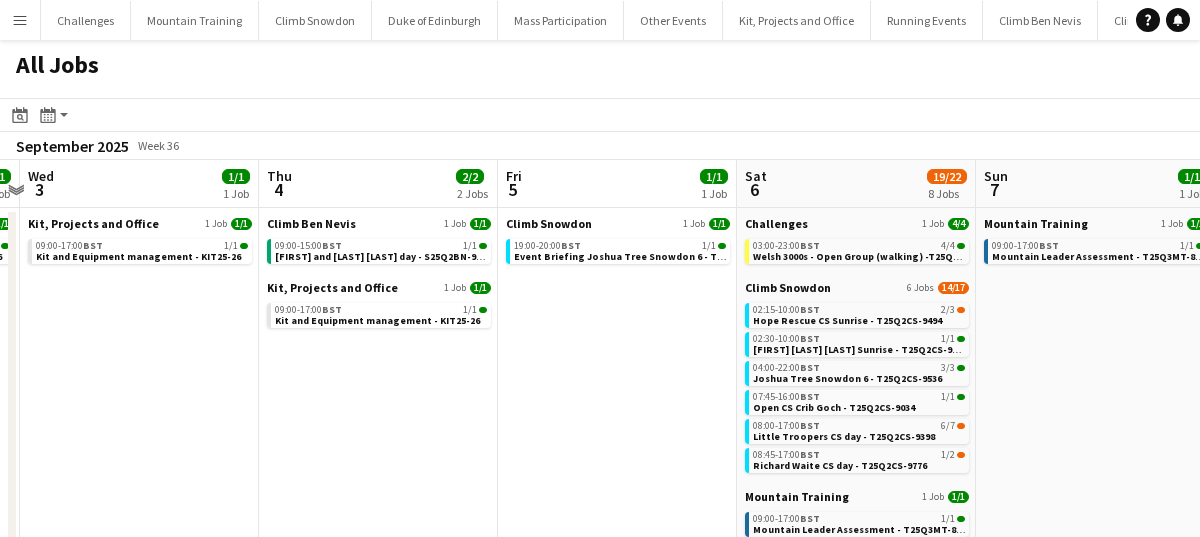 scroll, scrollTop: 0, scrollLeft: 703, axis: horizontal 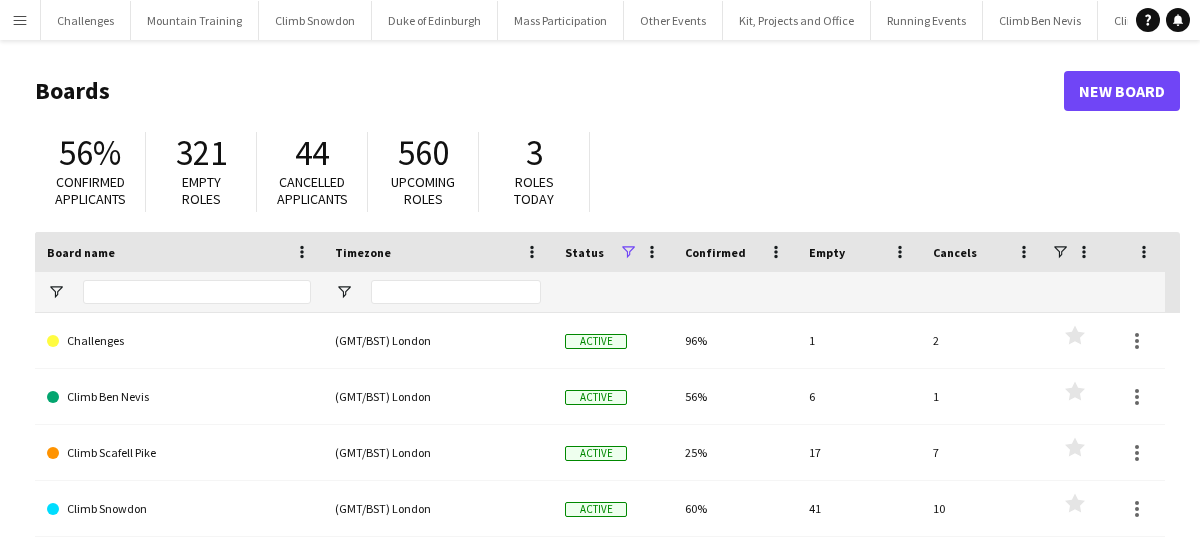click on "Menu" at bounding box center [20, 20] 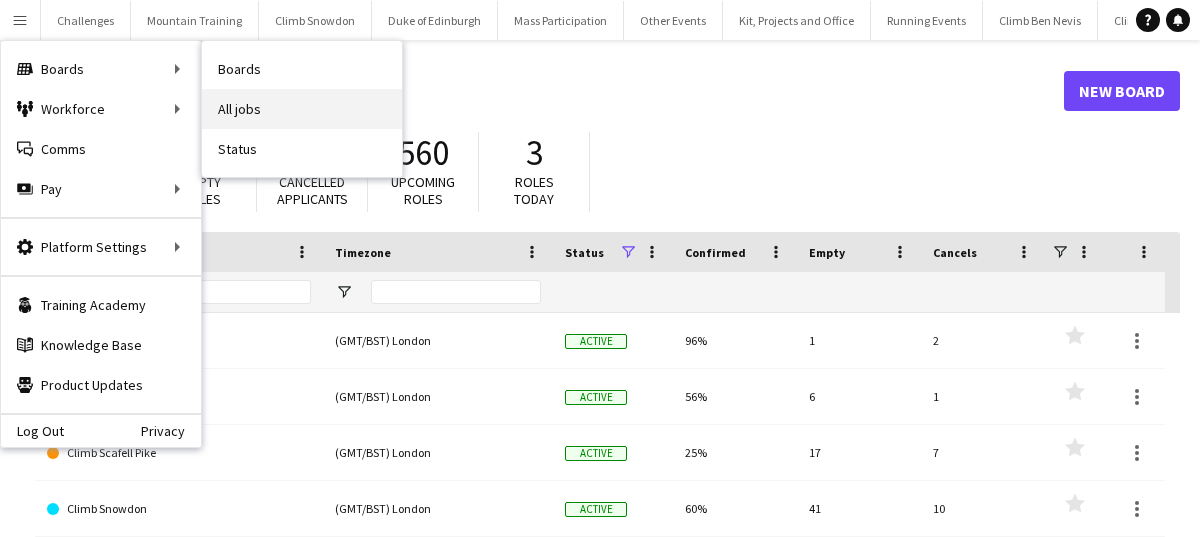 click on "All jobs" at bounding box center (302, 109) 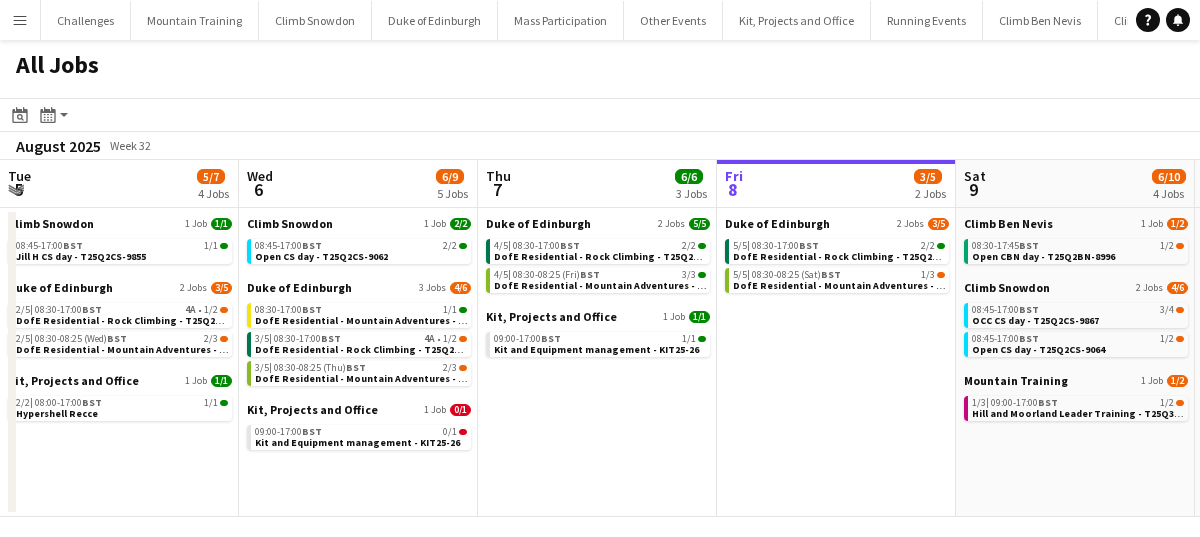 scroll, scrollTop: 0, scrollLeft: 478, axis: horizontal 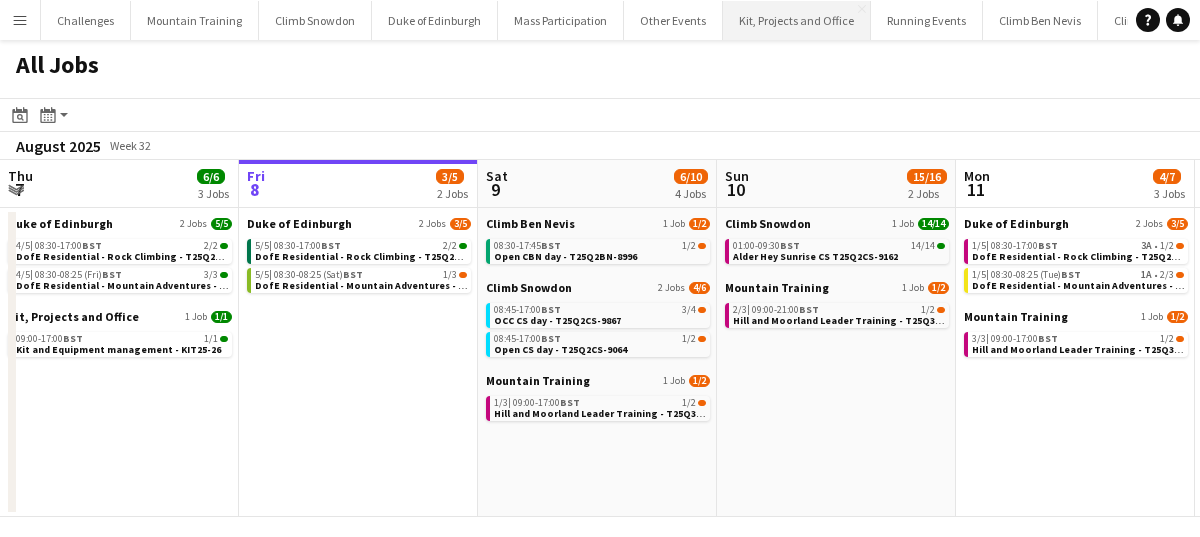 click on "Kit, Projects and Office
Close" at bounding box center (797, 20) 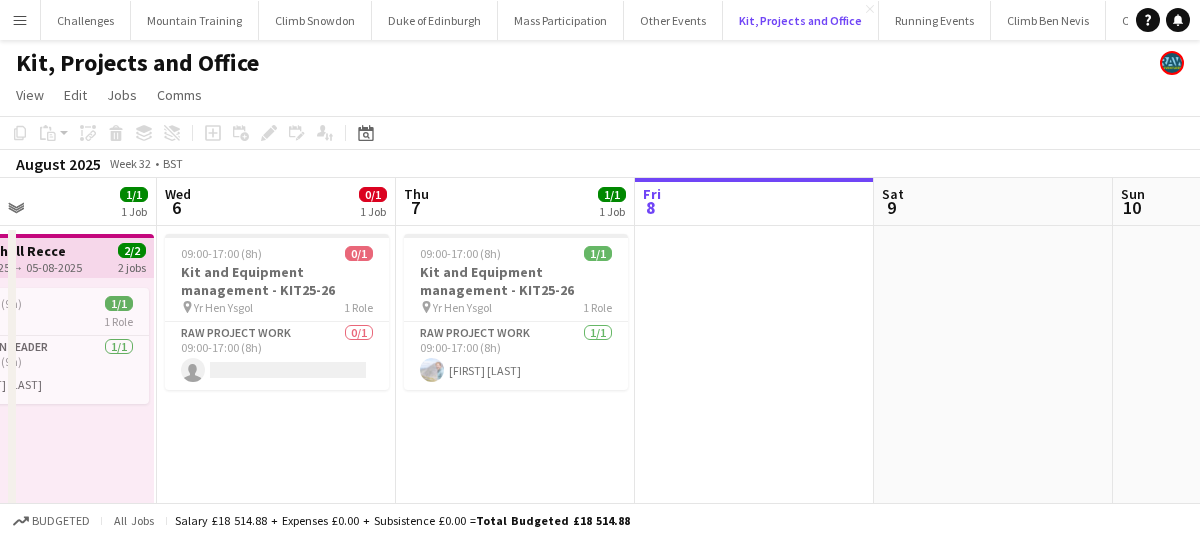 scroll, scrollTop: 0, scrollLeft: 558, axis: horizontal 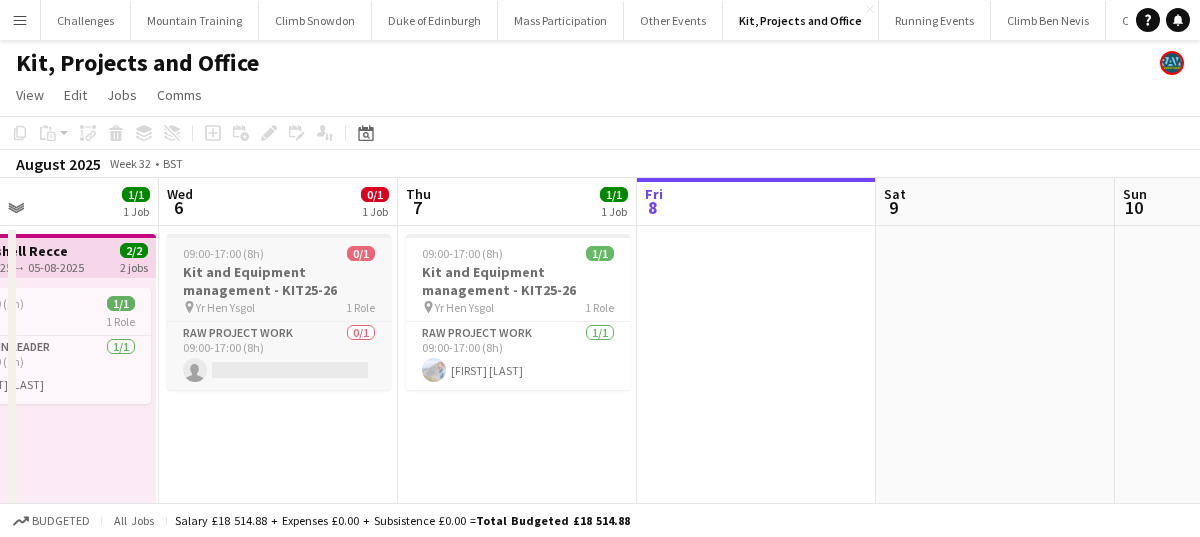 click on "Kit and Equipment management - KIT25-26" at bounding box center (279, 281) 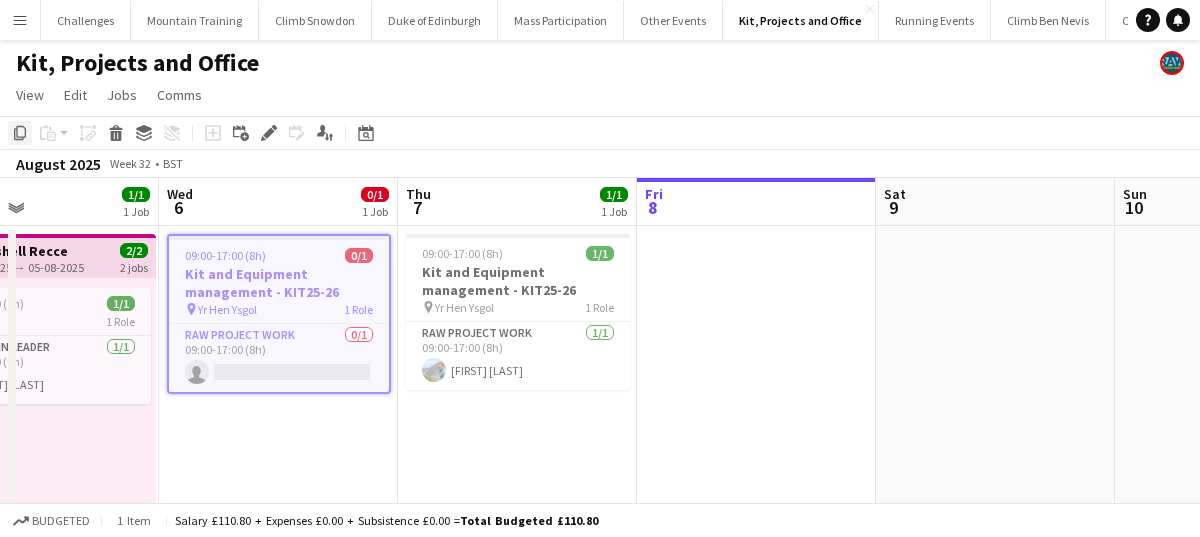 click on "Copy" 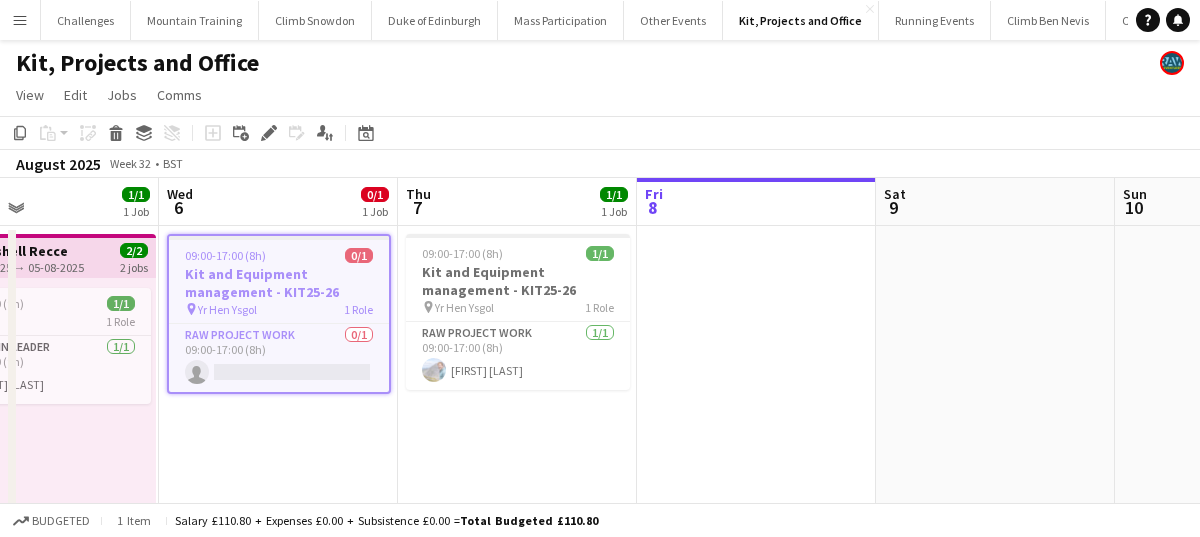 click at bounding box center [756, 508] 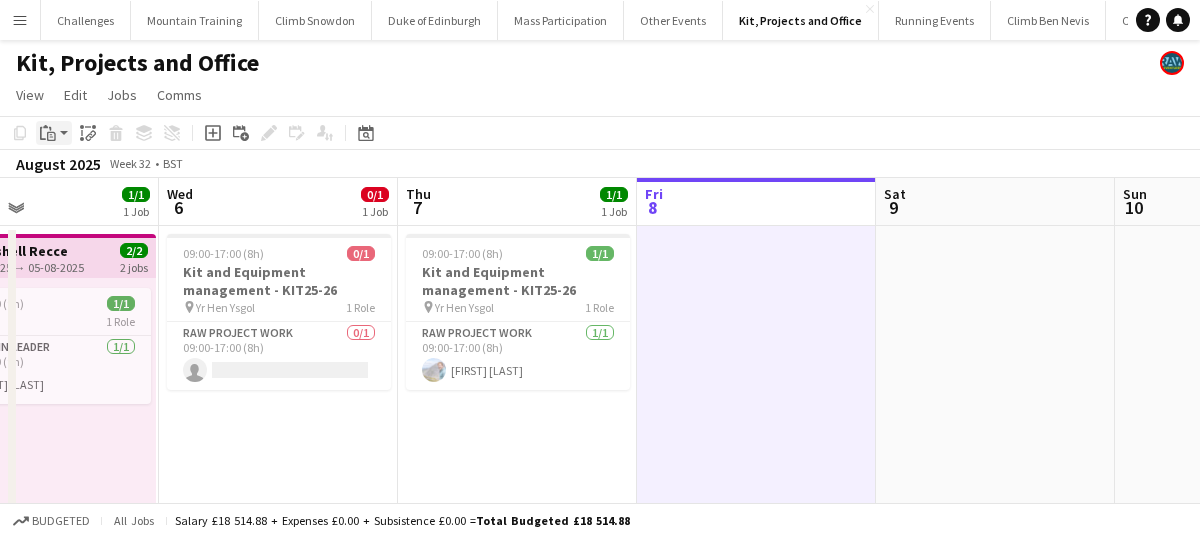 click on "Paste" 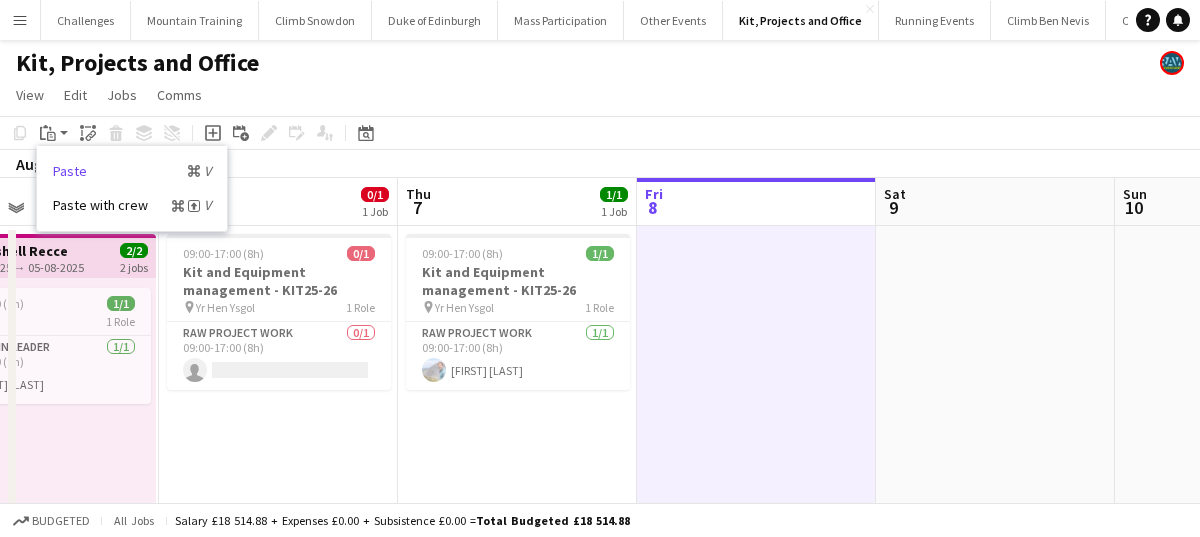 click on "Paste
Command
V" at bounding box center [132, 171] 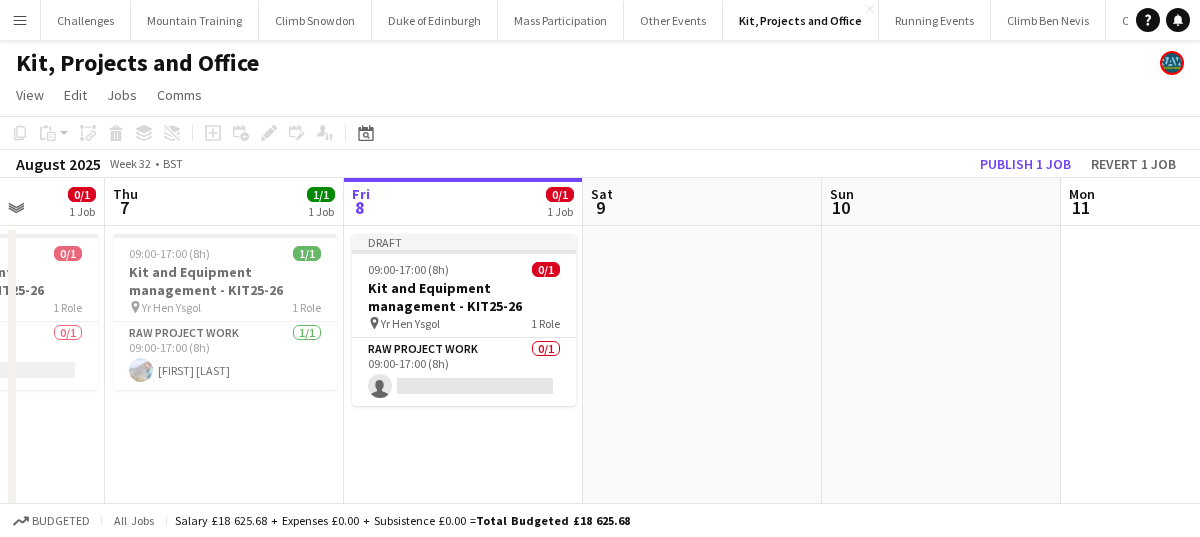 scroll, scrollTop: 0, scrollLeft: 870, axis: horizontal 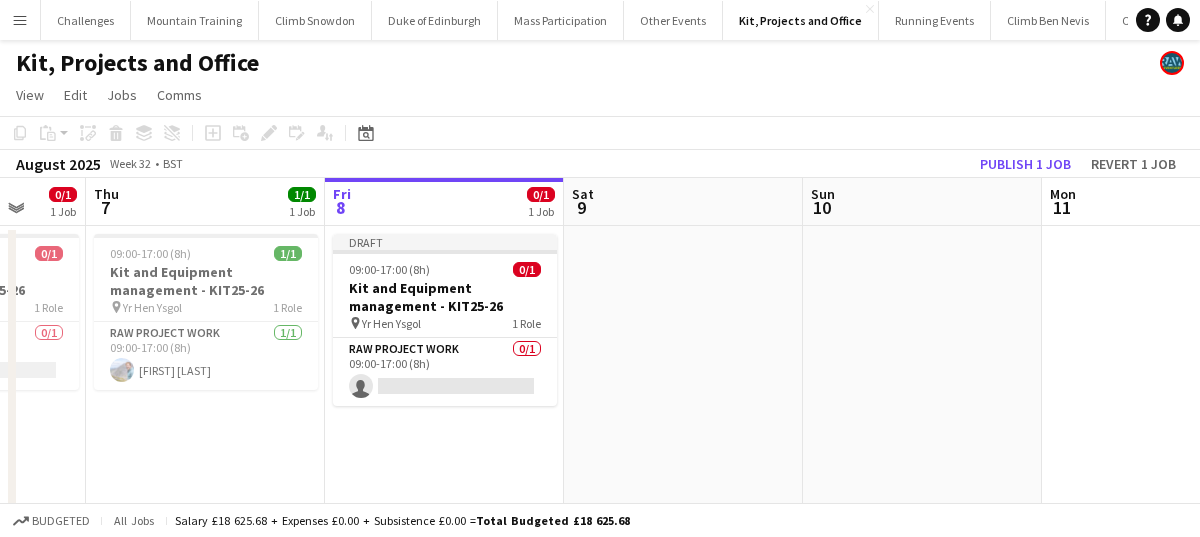 click at bounding box center (1161, 508) 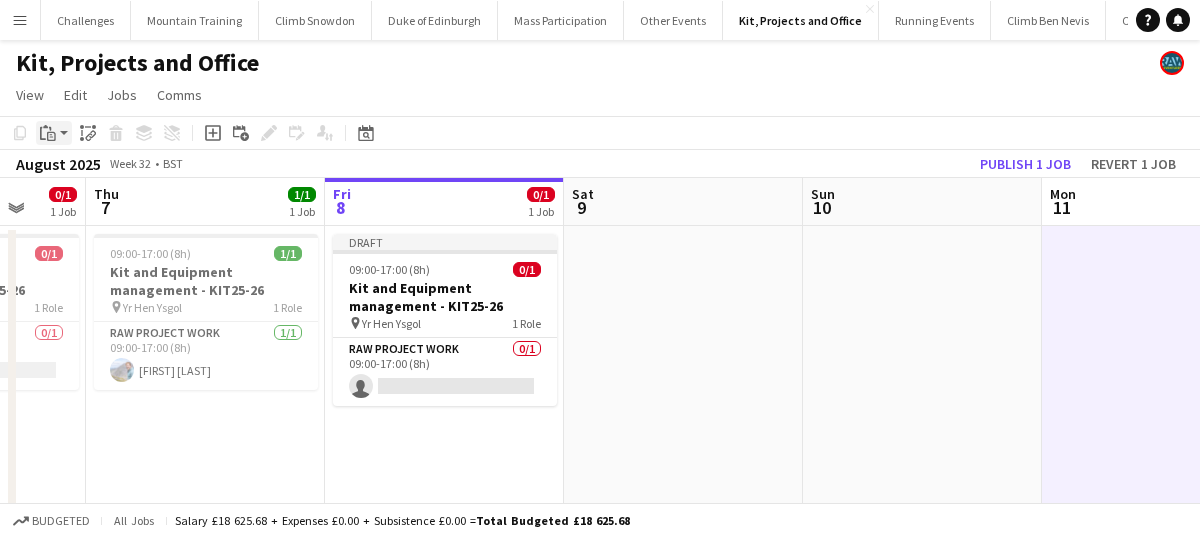 click on "Paste" 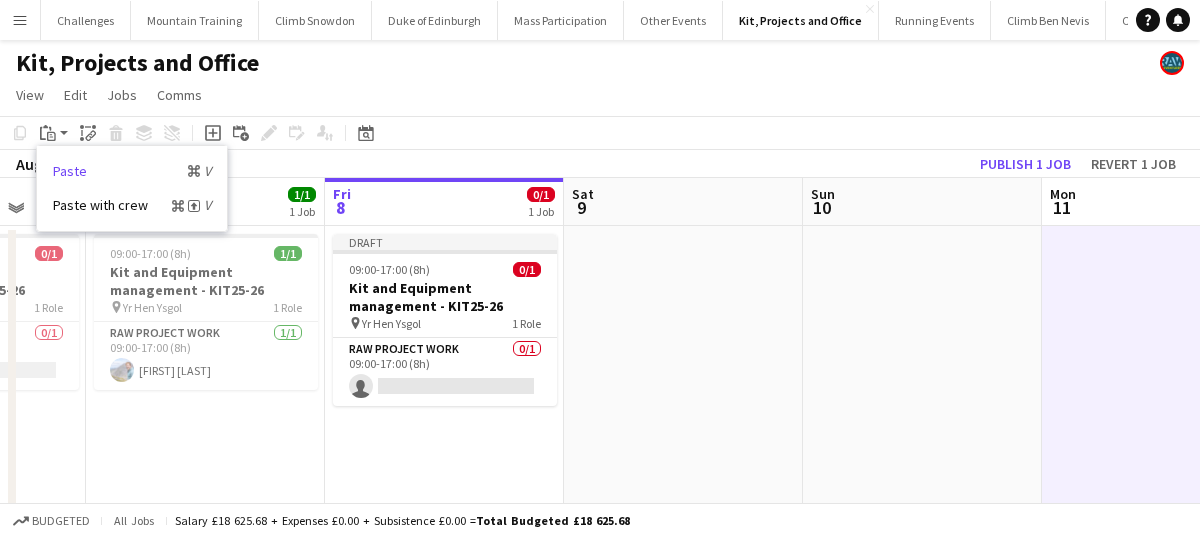 click on "Paste
Command
V" at bounding box center [132, 171] 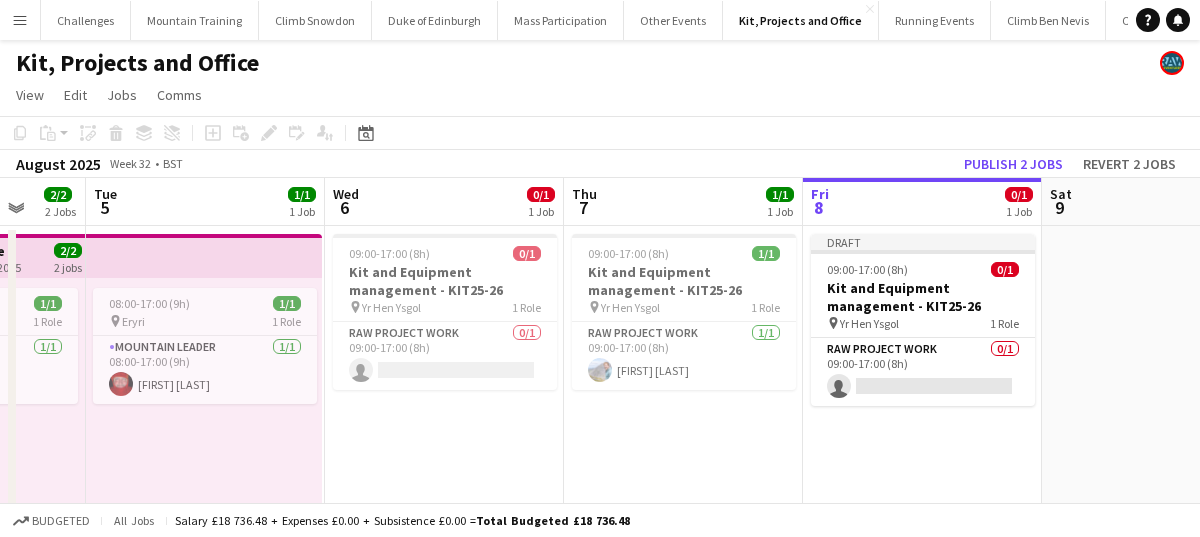 scroll, scrollTop: 0, scrollLeft: 647, axis: horizontal 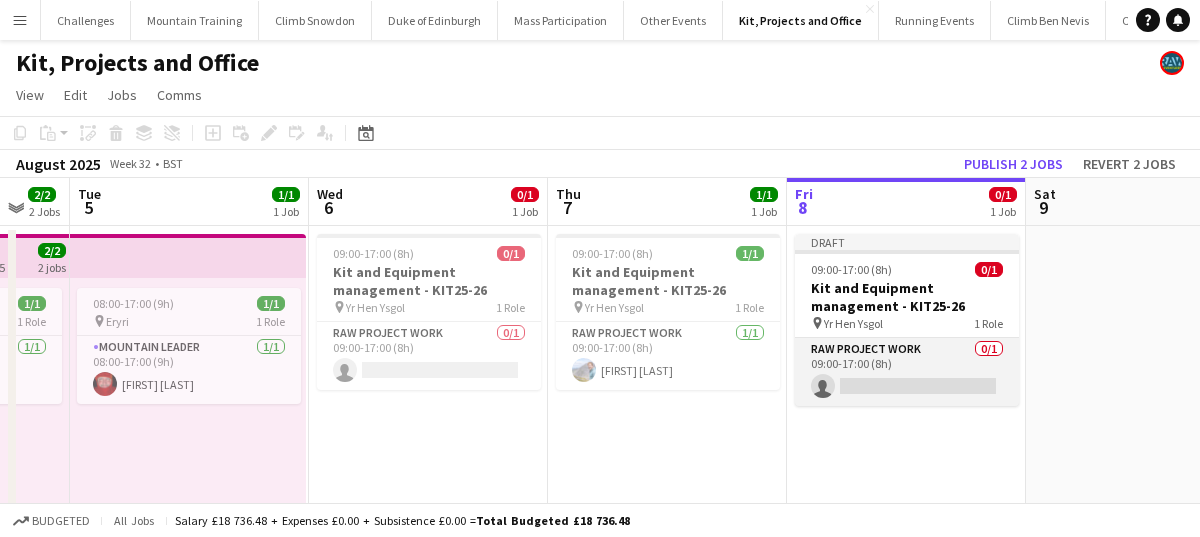 click on "RAW project work   0/1   09:00-17:00 (8h)
single-neutral-actions" at bounding box center (907, 372) 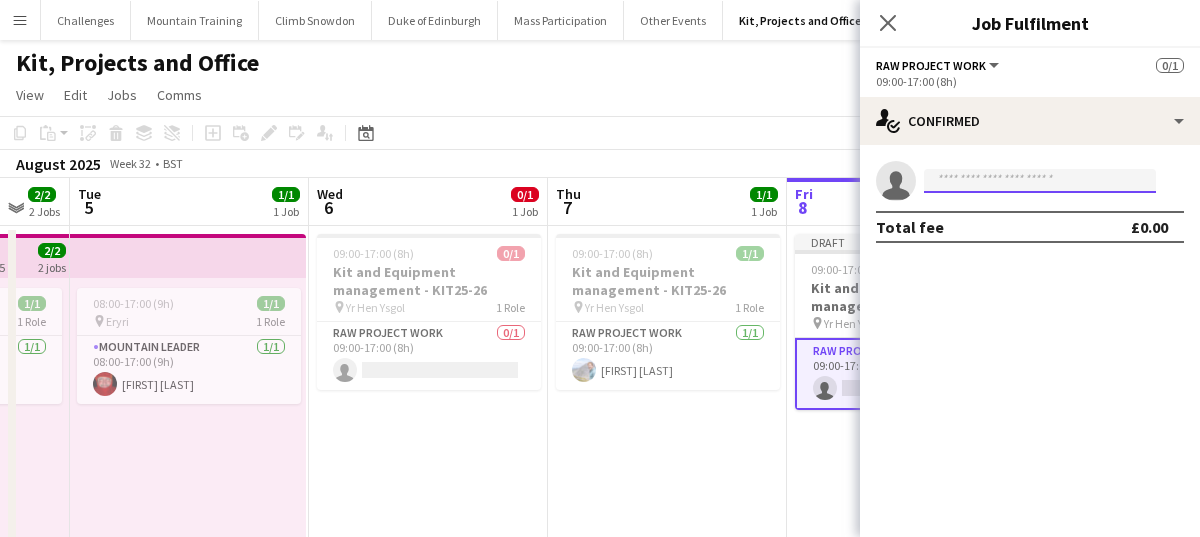 click at bounding box center (1040, 181) 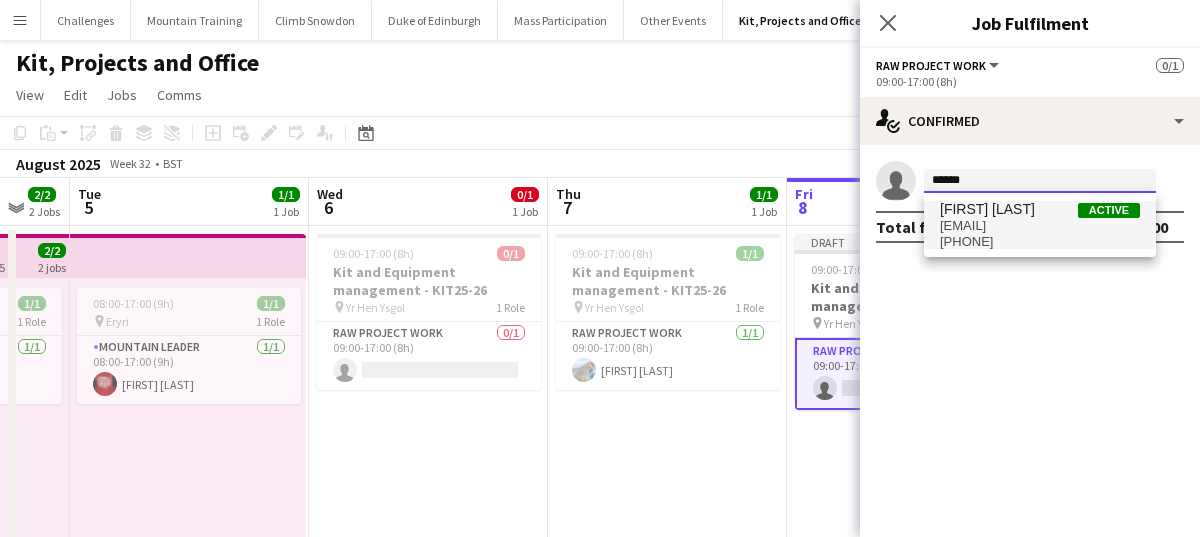 type on "******" 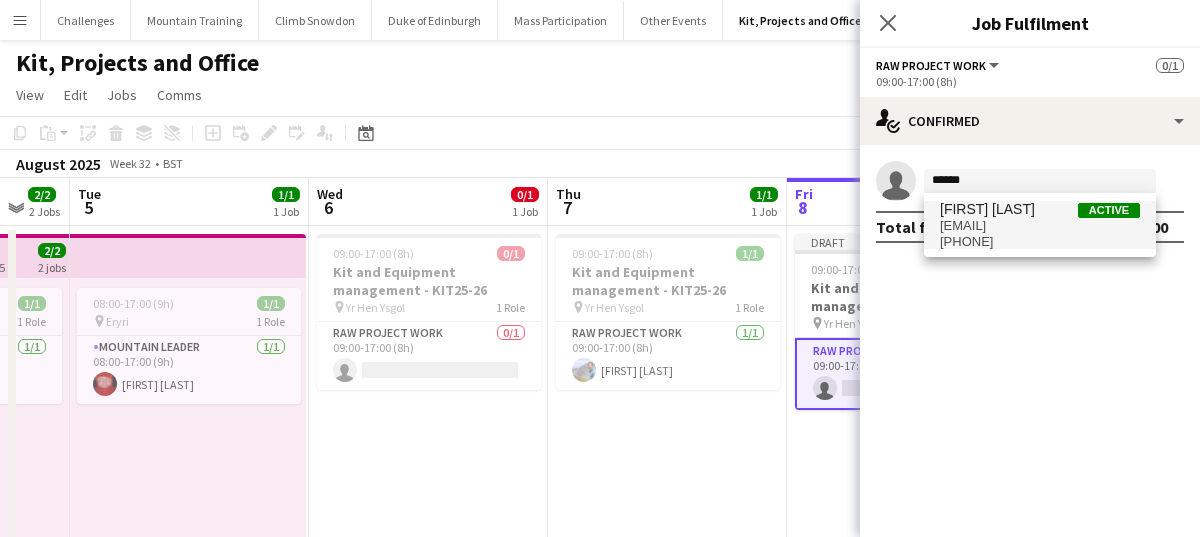 click on "Gwydion Tomos  Active" at bounding box center [1040, 209] 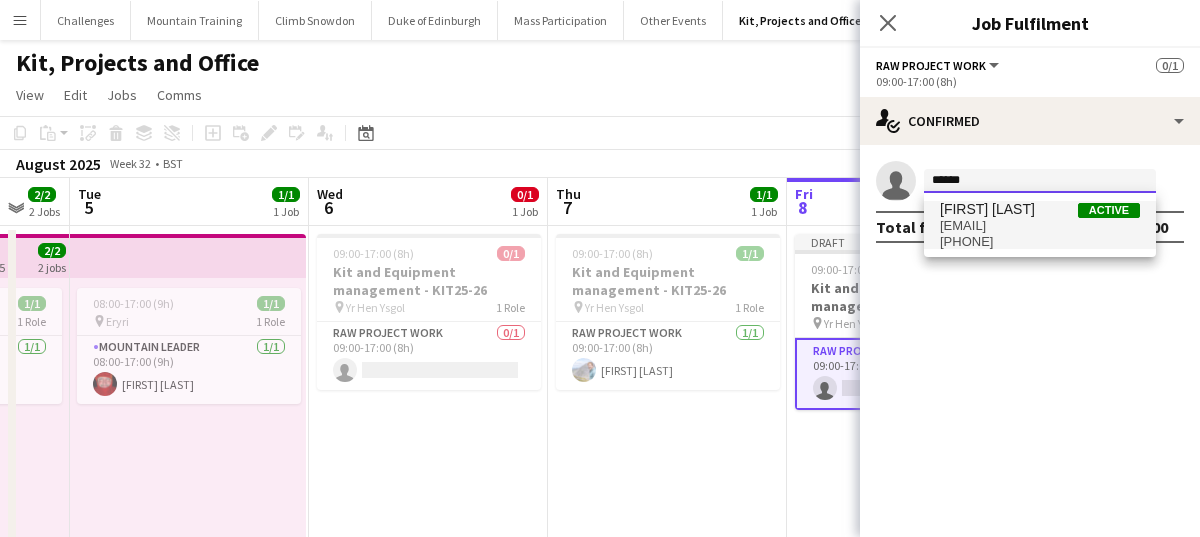 type 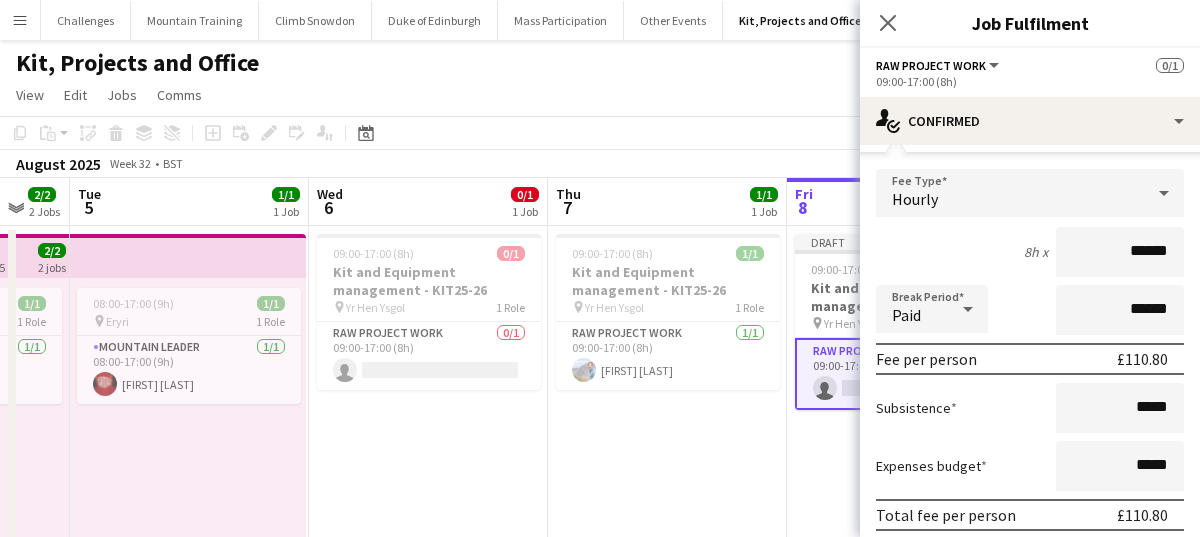 scroll, scrollTop: 176, scrollLeft: 0, axis: vertical 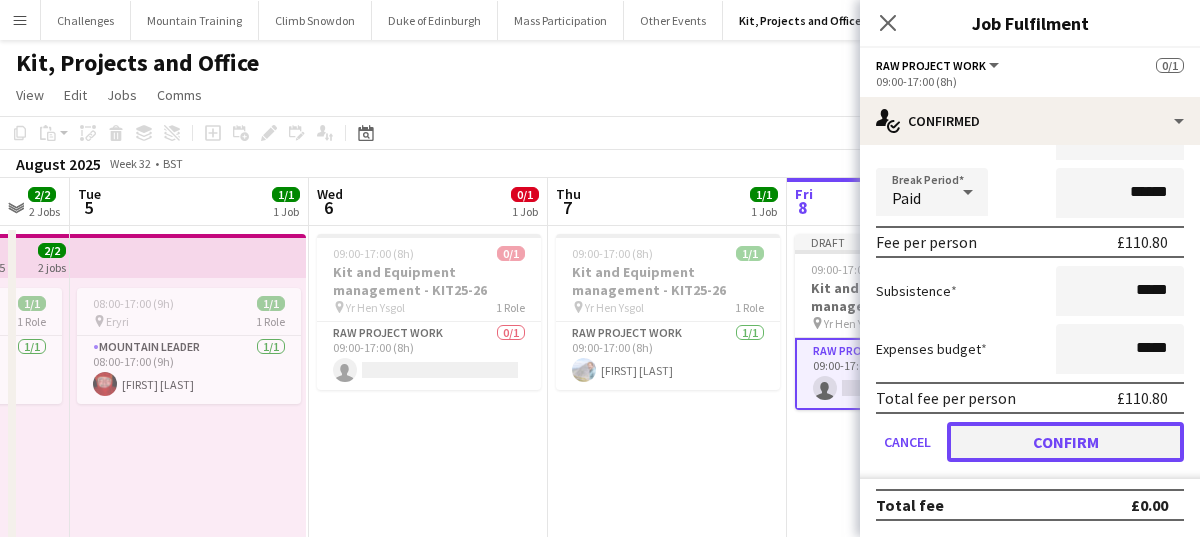 click on "Confirm" at bounding box center [1065, 442] 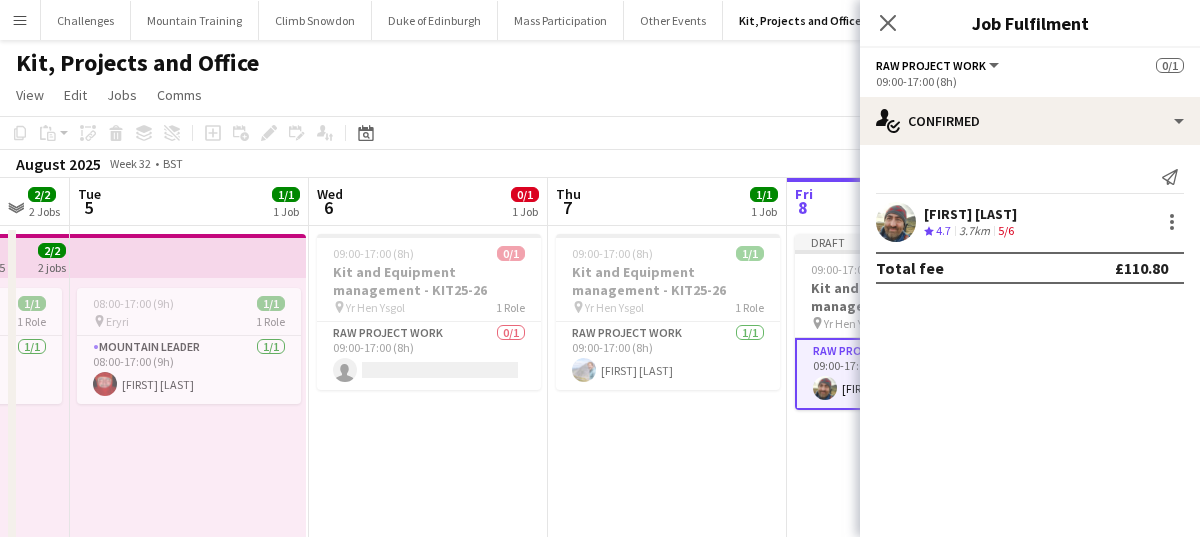 scroll, scrollTop: 0, scrollLeft: 0, axis: both 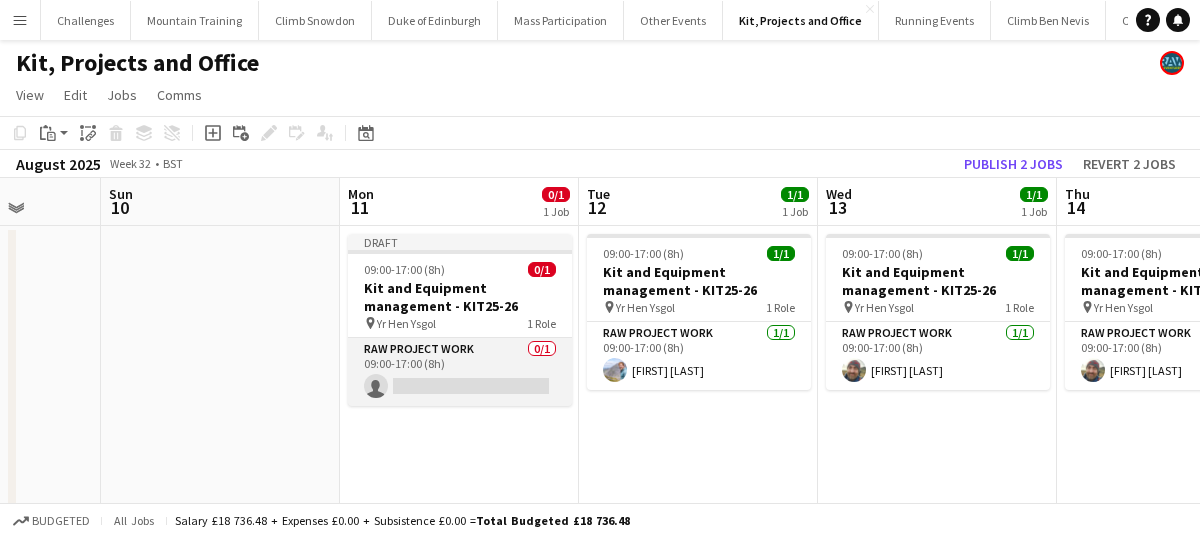 click on "RAW project work   0/1   09:00-17:00 (8h)
single-neutral-actions" at bounding box center [460, 372] 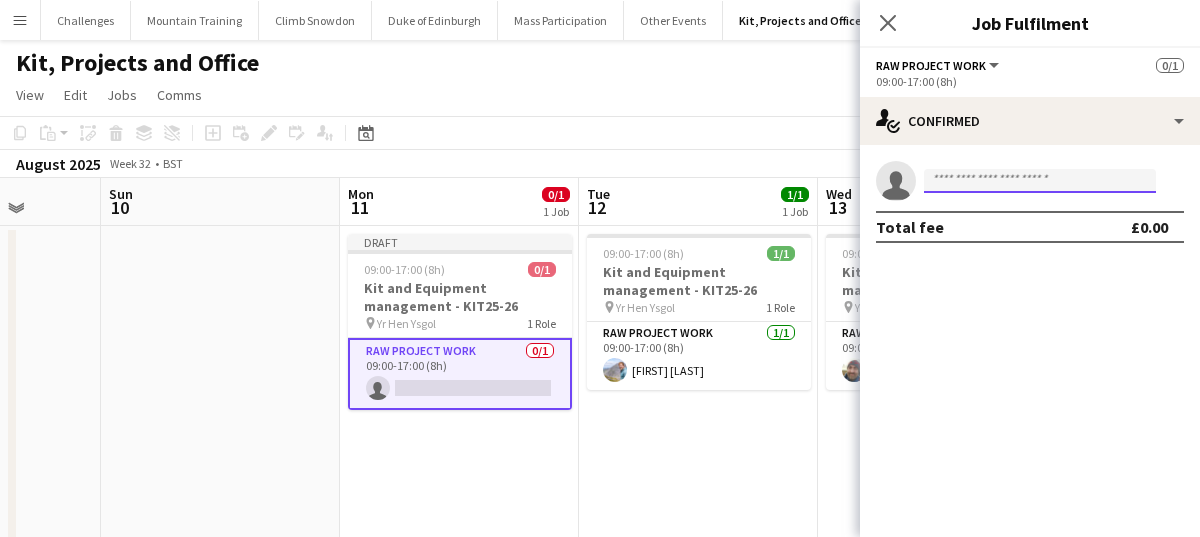 click at bounding box center (1040, 181) 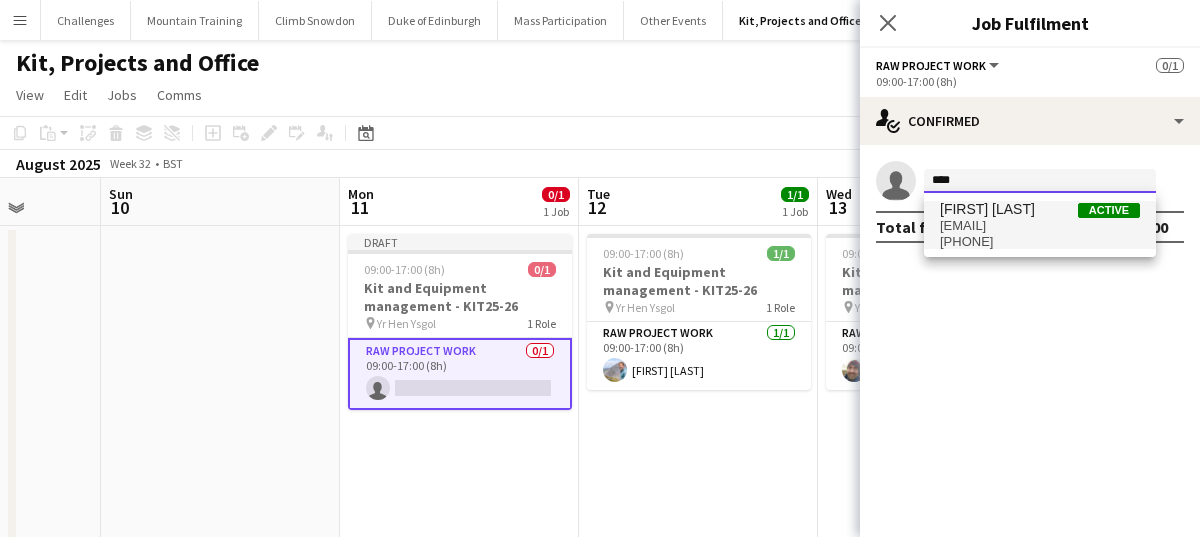 type on "****" 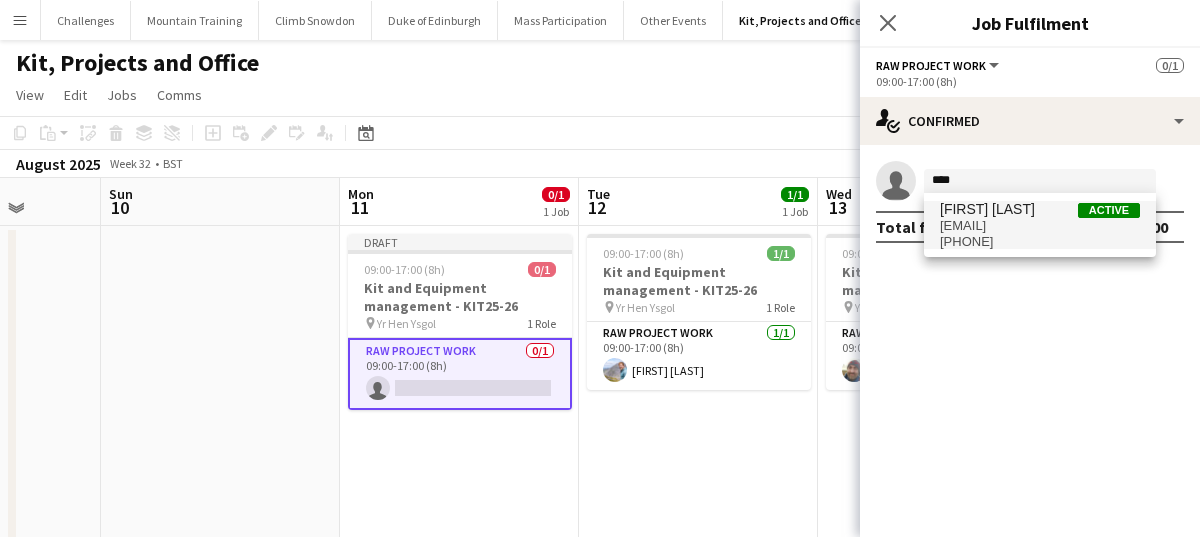 click on "gwydiont@outlook.com" at bounding box center (1040, 226) 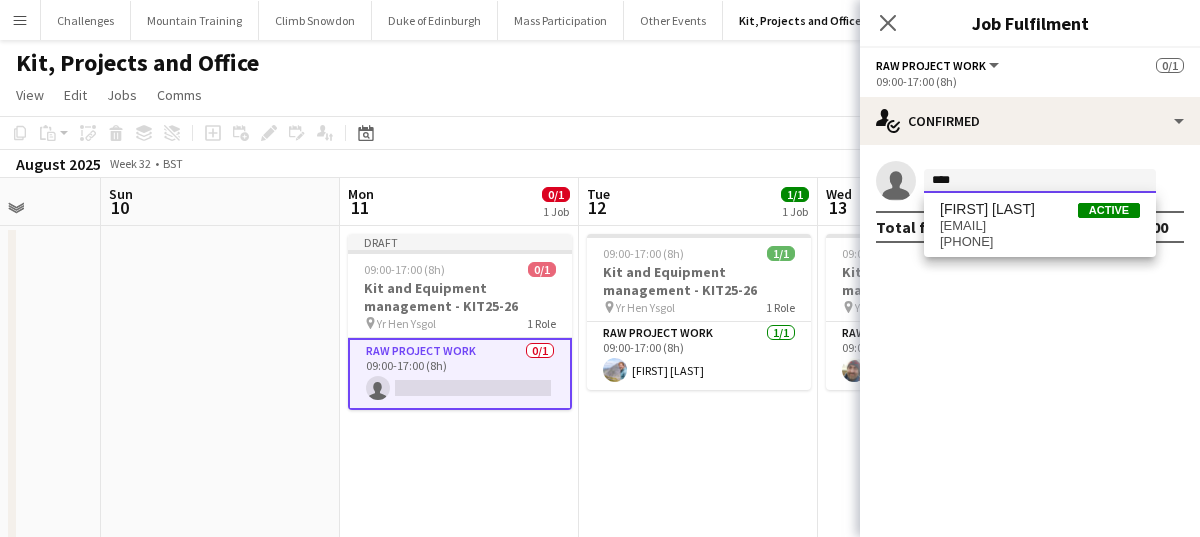 type 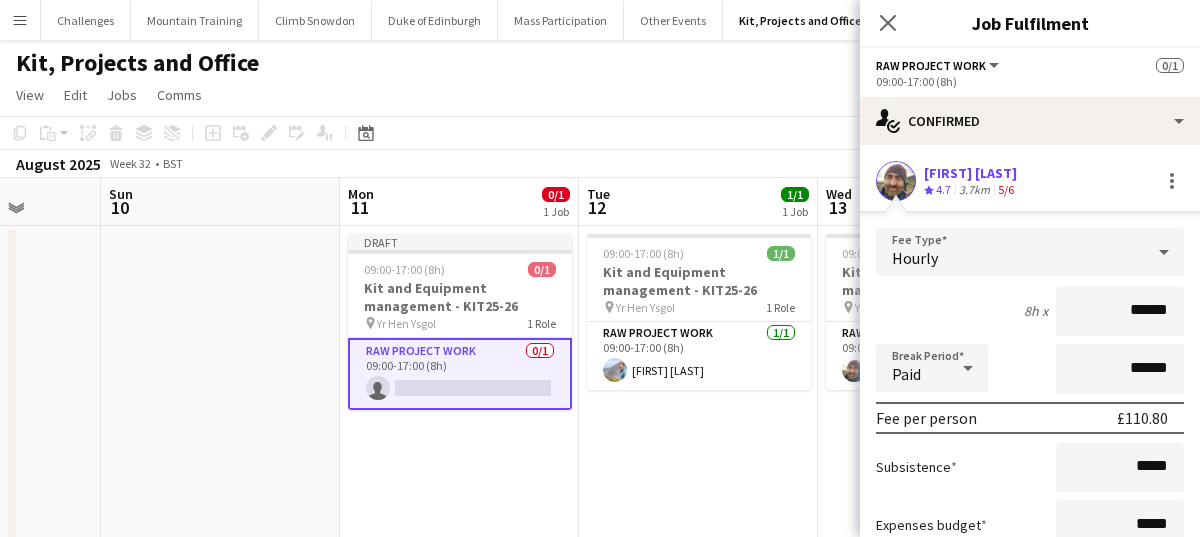 scroll, scrollTop: 176, scrollLeft: 0, axis: vertical 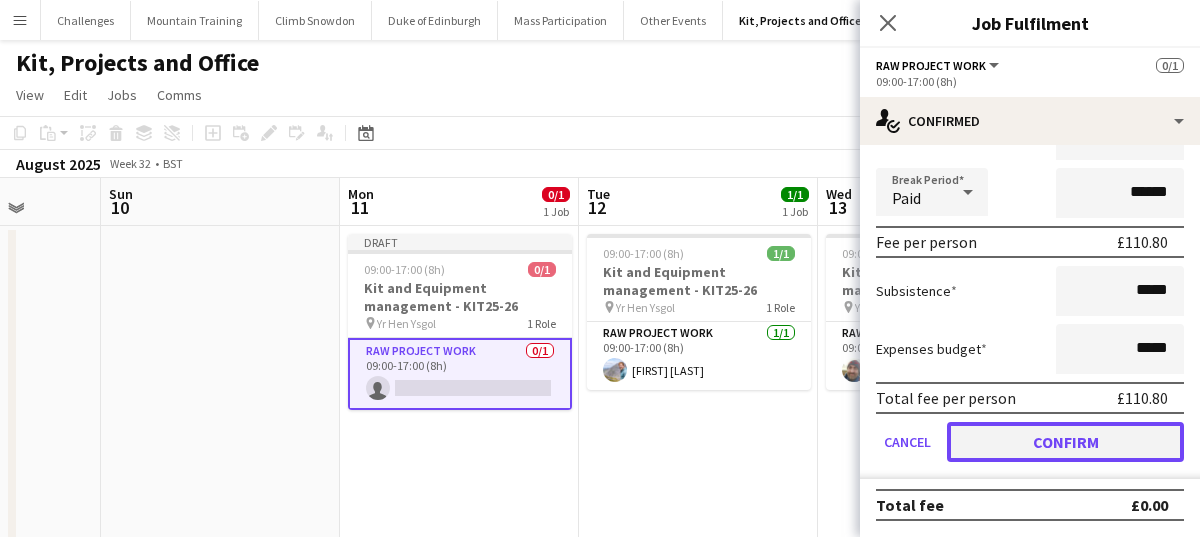 click on "Confirm" at bounding box center (1065, 442) 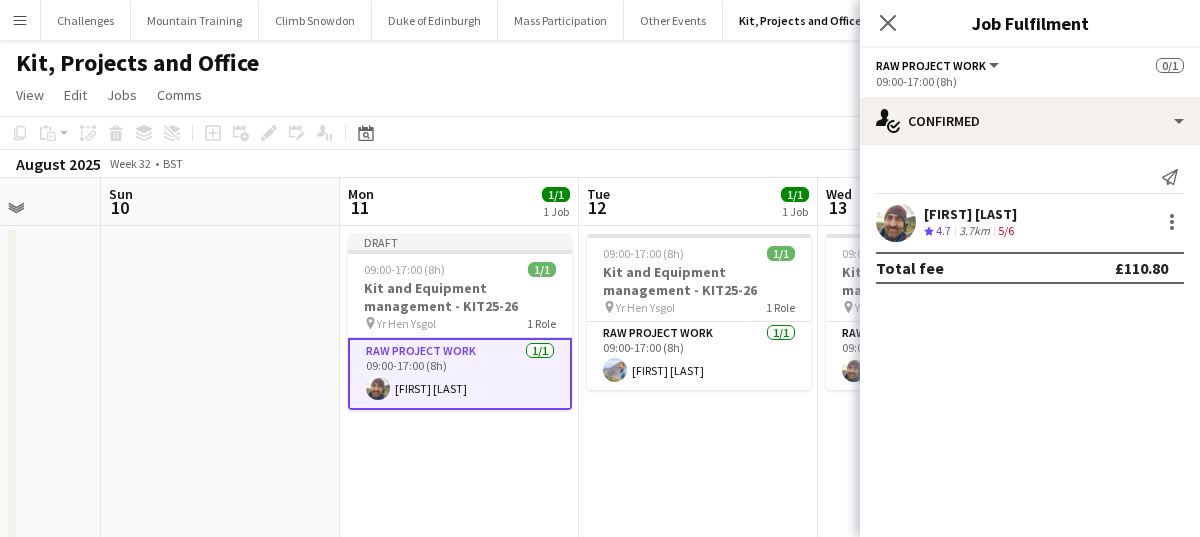 scroll, scrollTop: 0, scrollLeft: 0, axis: both 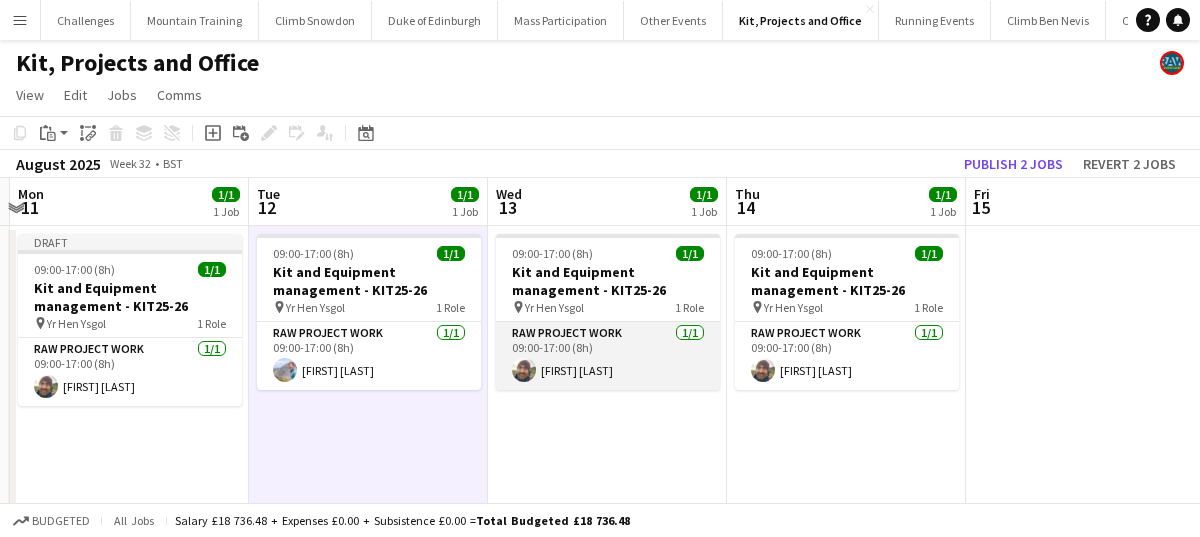 click on "RAW project work   1/1   09:00-17:00 (8h)
Gwydion Tomos" at bounding box center (608, 356) 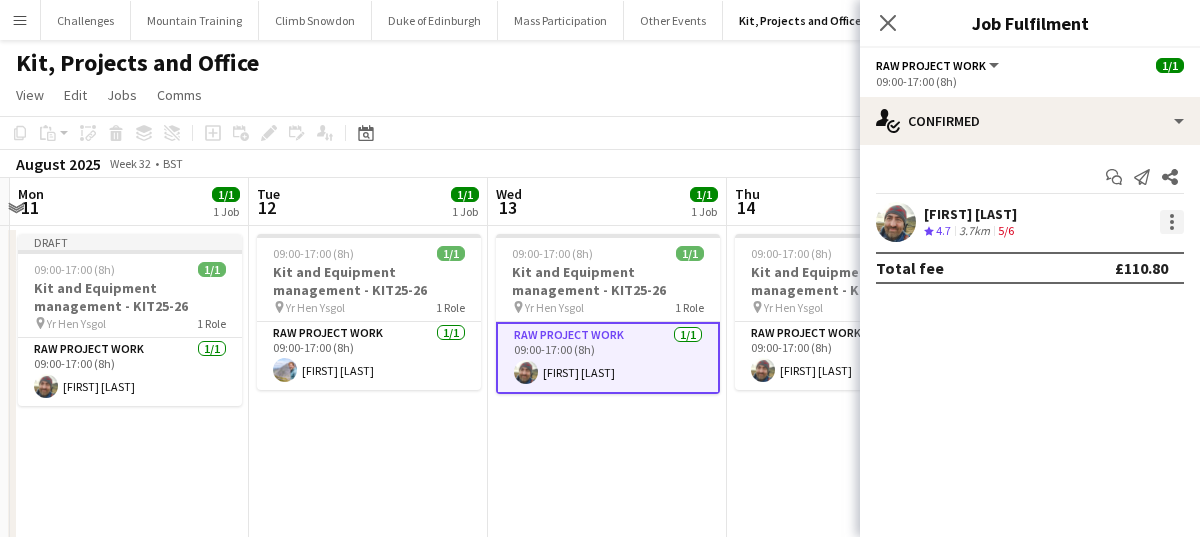 click at bounding box center (1172, 222) 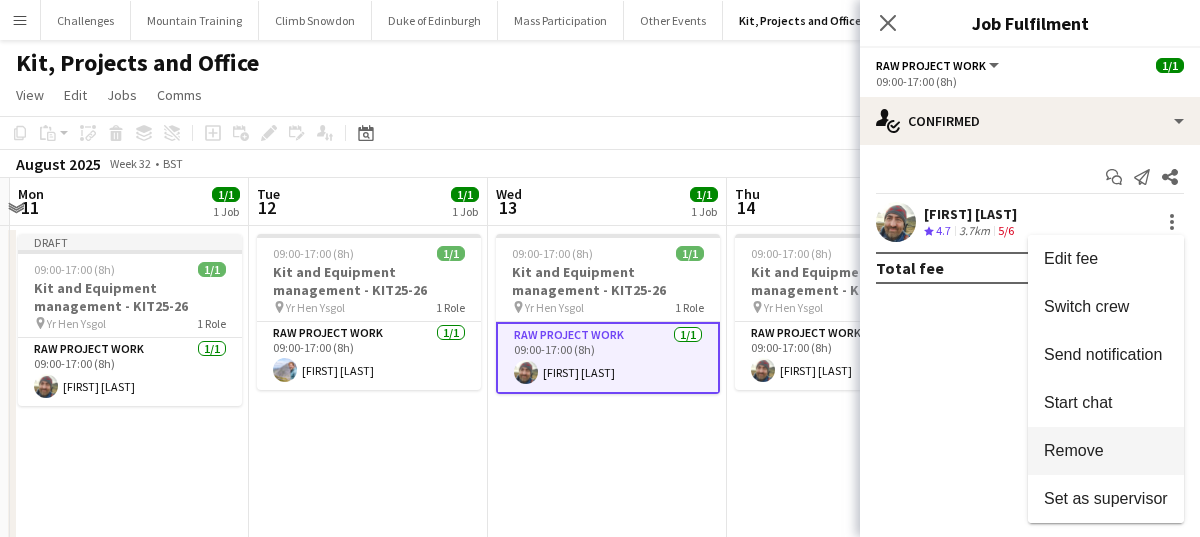 click on "Remove" at bounding box center (1074, 450) 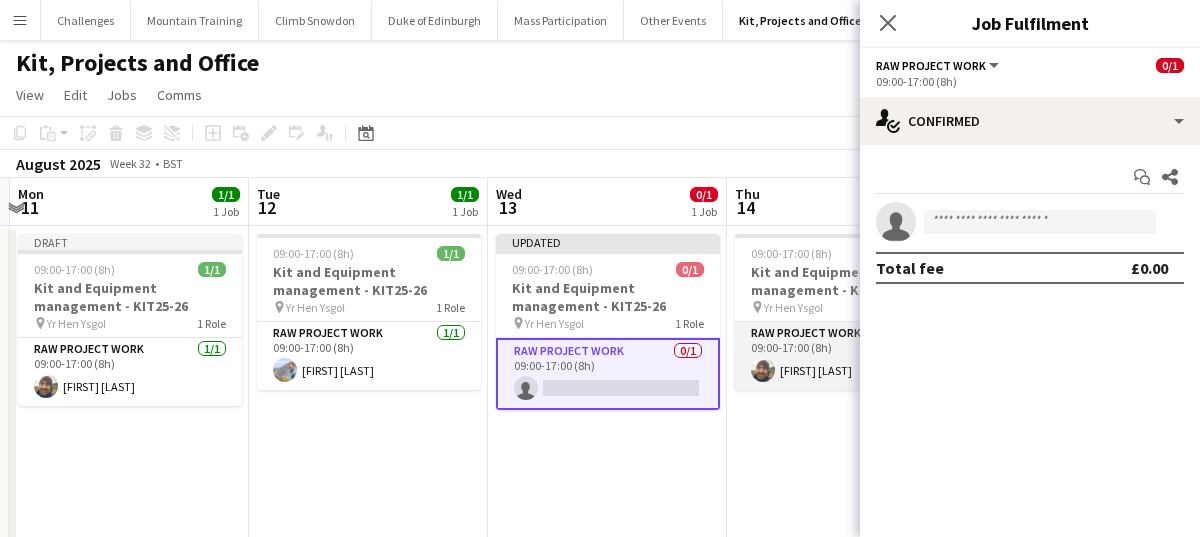 click on "RAW project work   1/1   09:00-17:00 (8h)
Gwydion Tomos" at bounding box center (847, 356) 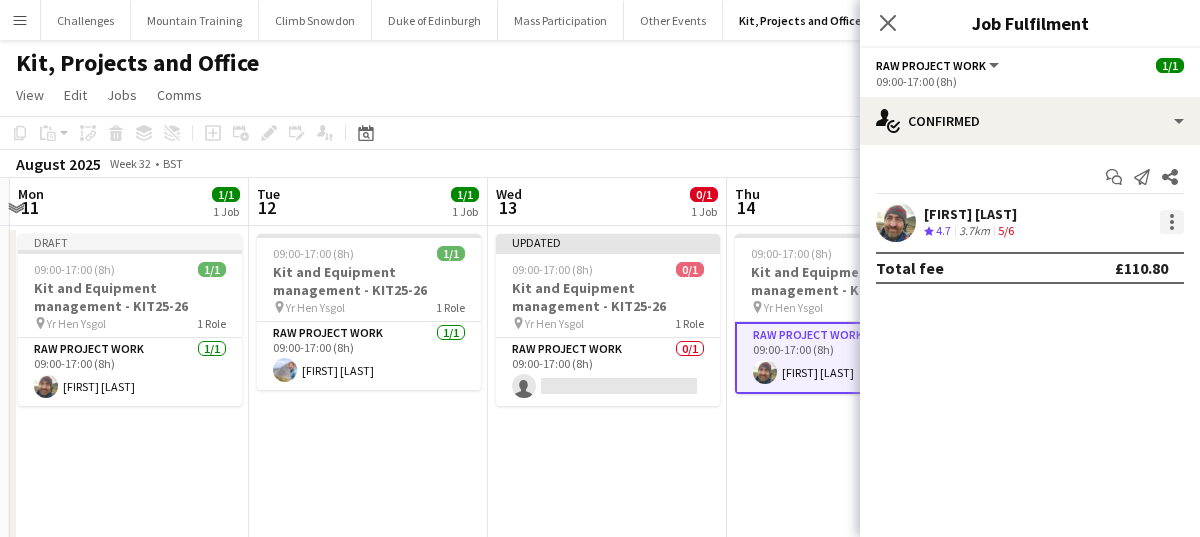click at bounding box center [1172, 222] 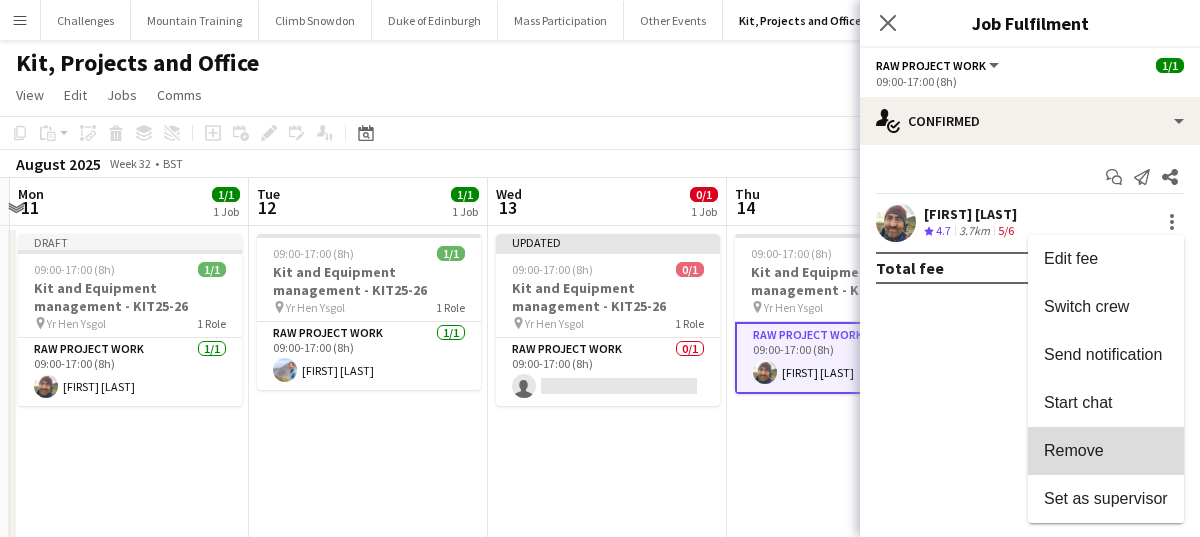 click on "Remove" at bounding box center [1074, 450] 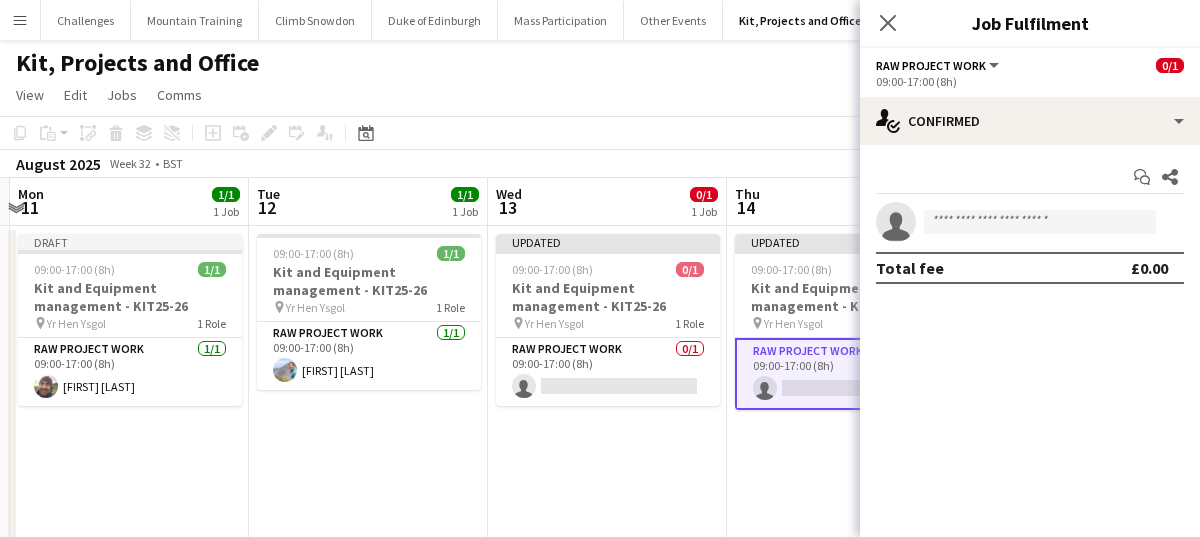 click on "Updated   09:00-17:00 (8h)    0/1   Kit and Equipment management - KIT25-26
pin
Yr Hen Ysgol   1 Role   RAW project work   0/1   09:00-17:00 (8h)
single-neutral-actions" at bounding box center (846, 508) 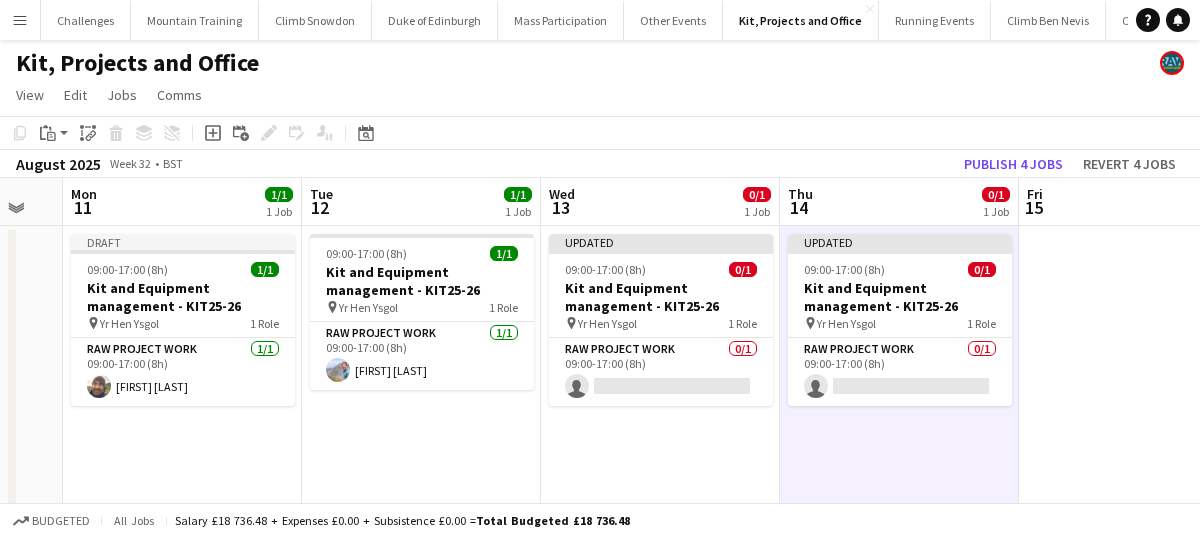 scroll, scrollTop: 0, scrollLeft: 413, axis: horizontal 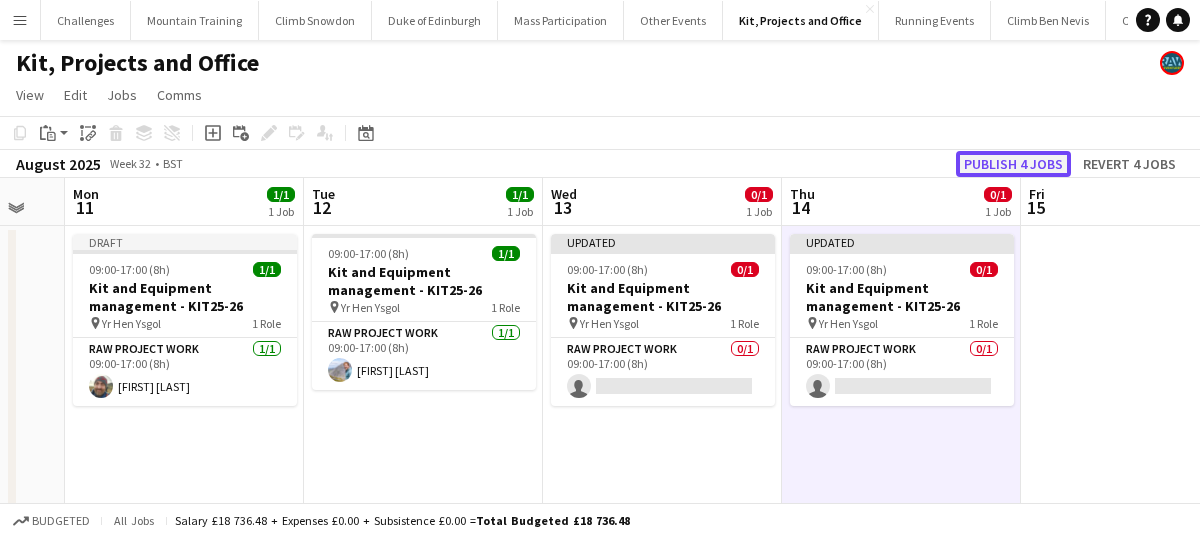click on "Publish 4 jobs" 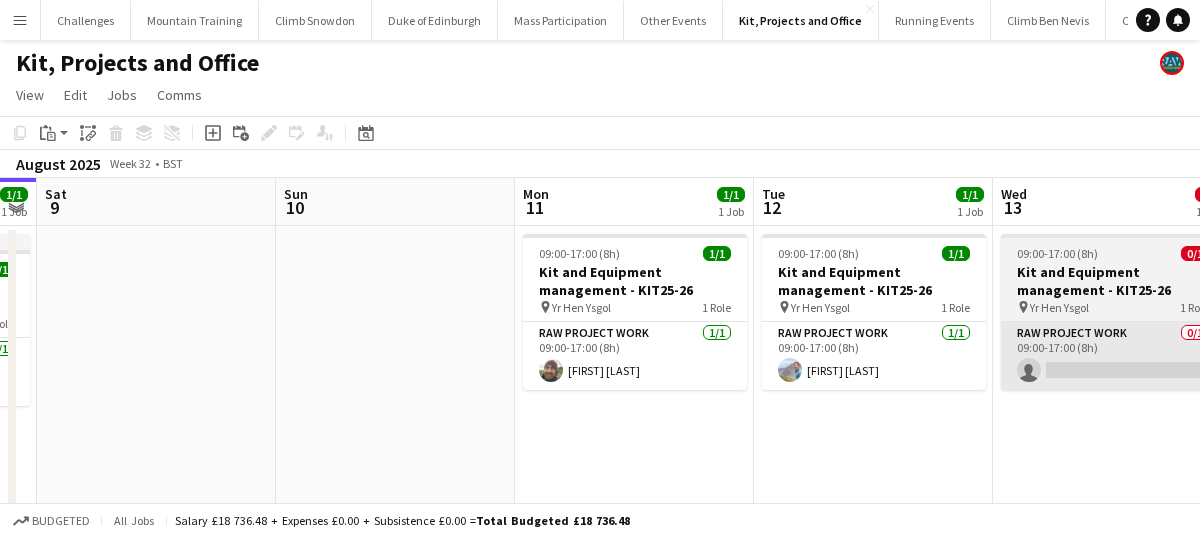 scroll, scrollTop: 0, scrollLeft: 632, axis: horizontal 